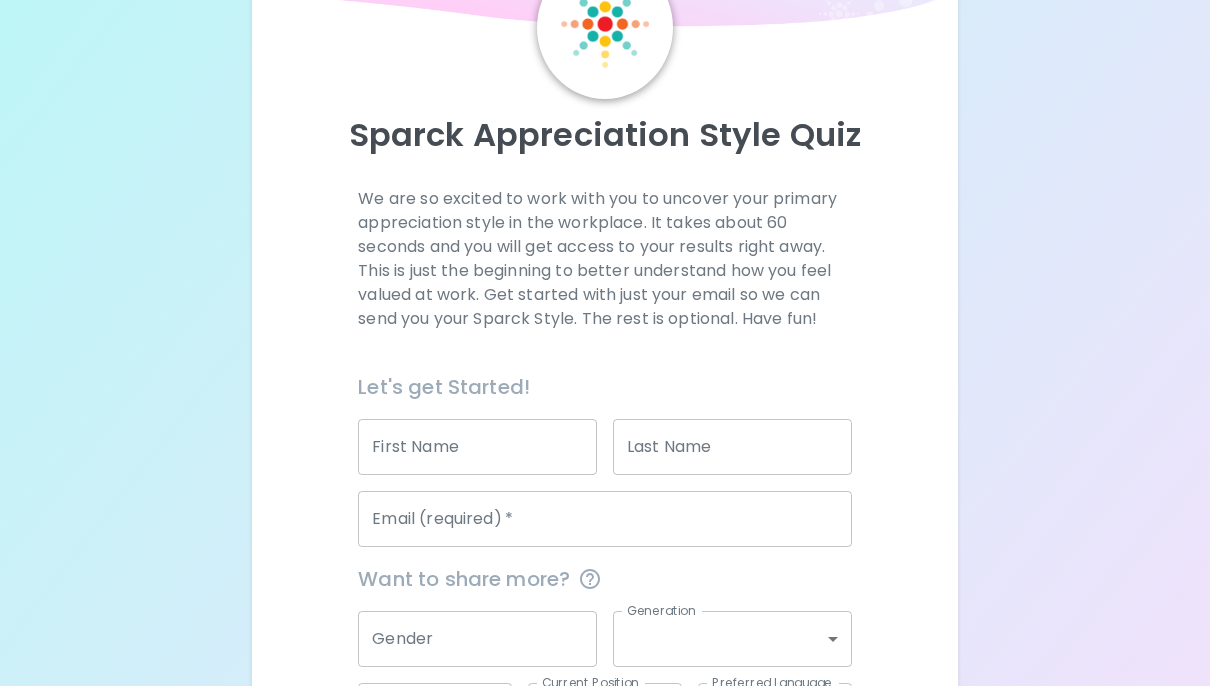 scroll, scrollTop: 0, scrollLeft: 0, axis: both 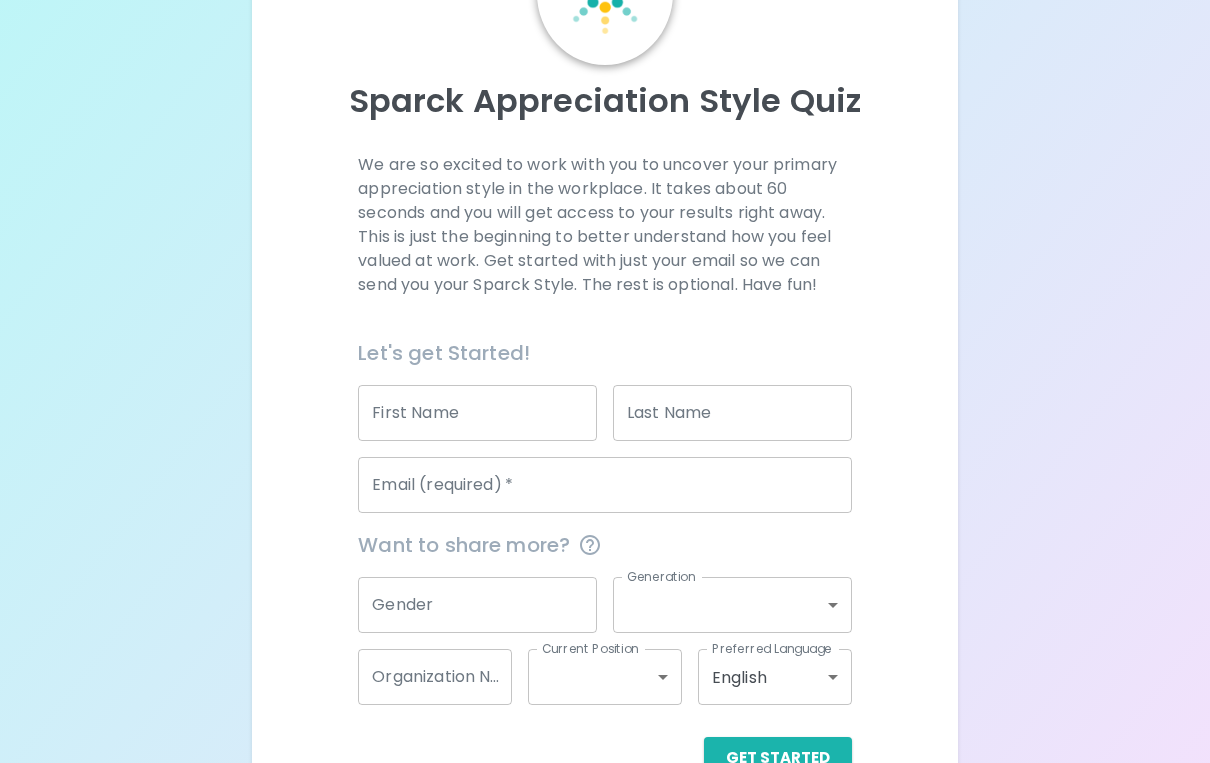click on "First Name First Name" at bounding box center (477, 414) 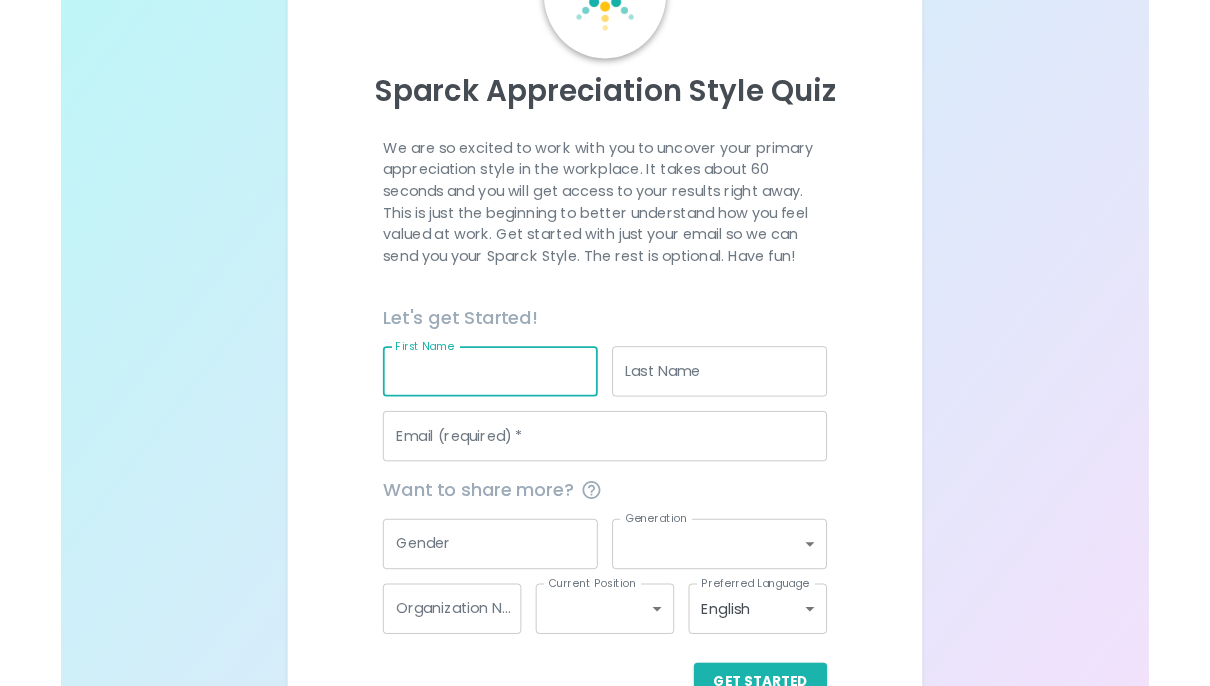 scroll, scrollTop: 157, scrollLeft: 0, axis: vertical 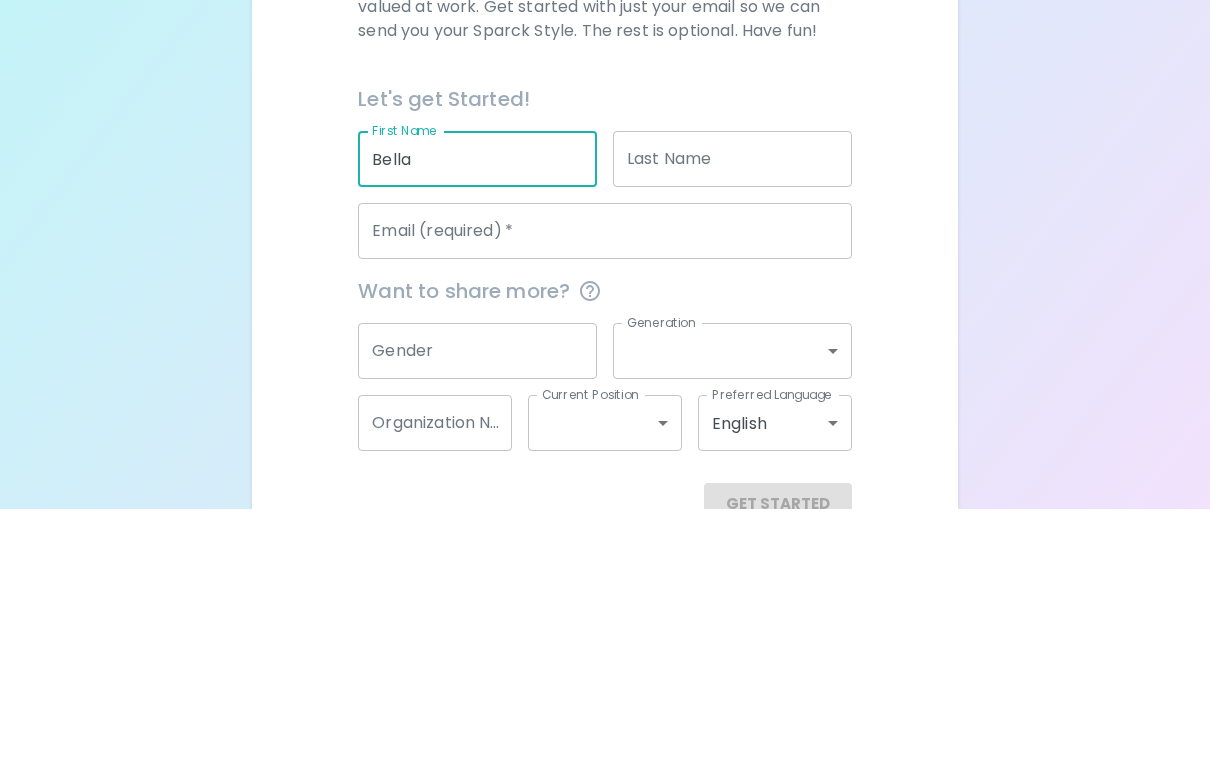 type on "Bella" 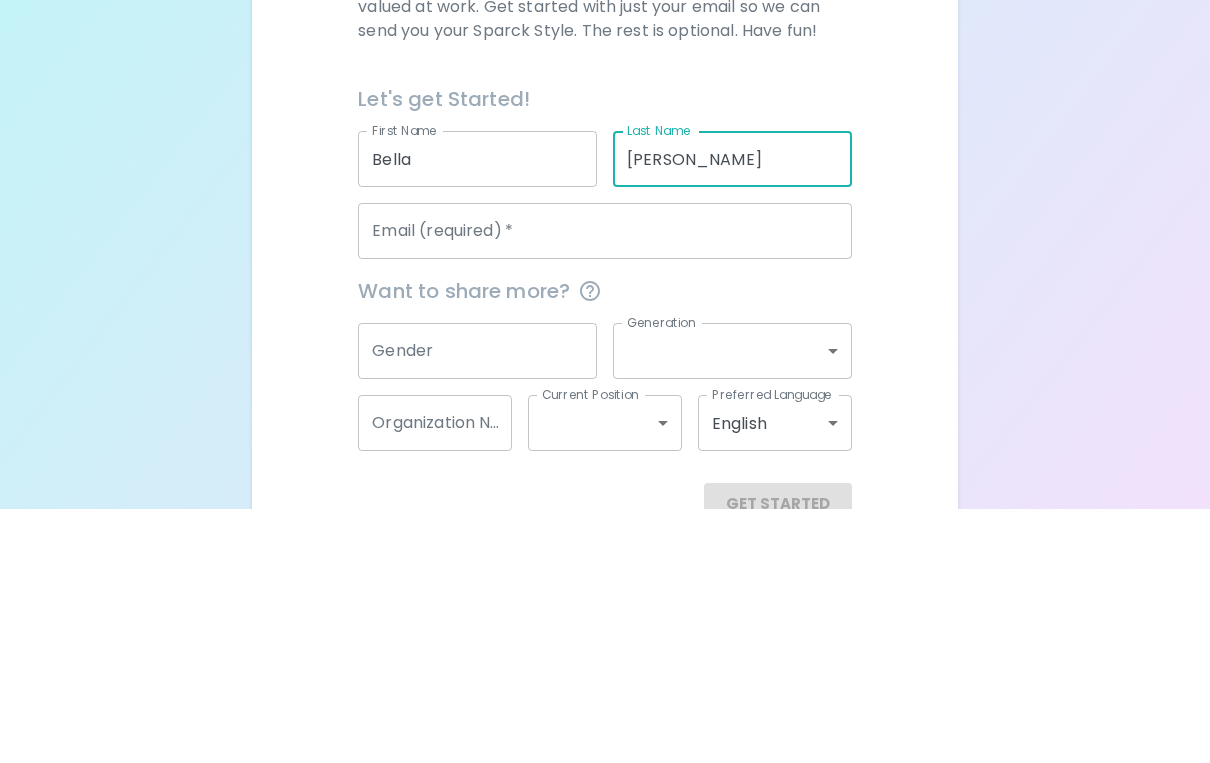 type on "[PERSON_NAME]" 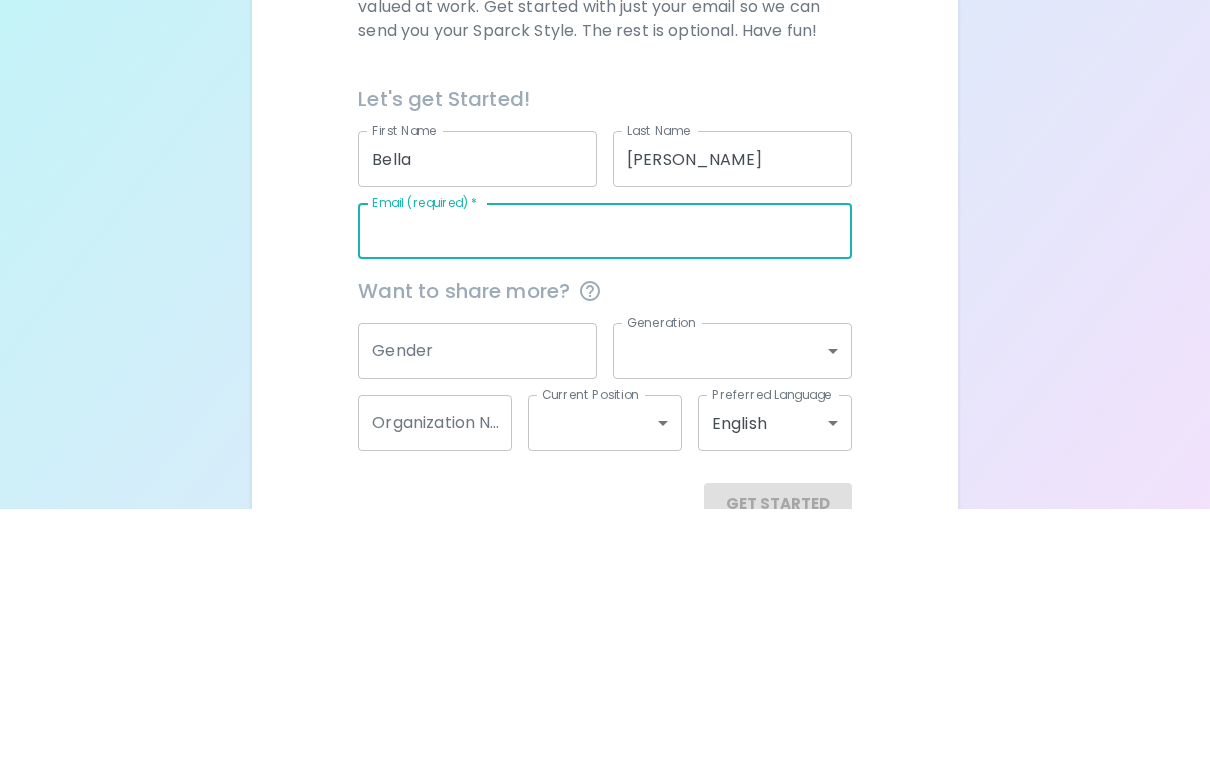 type on "B" 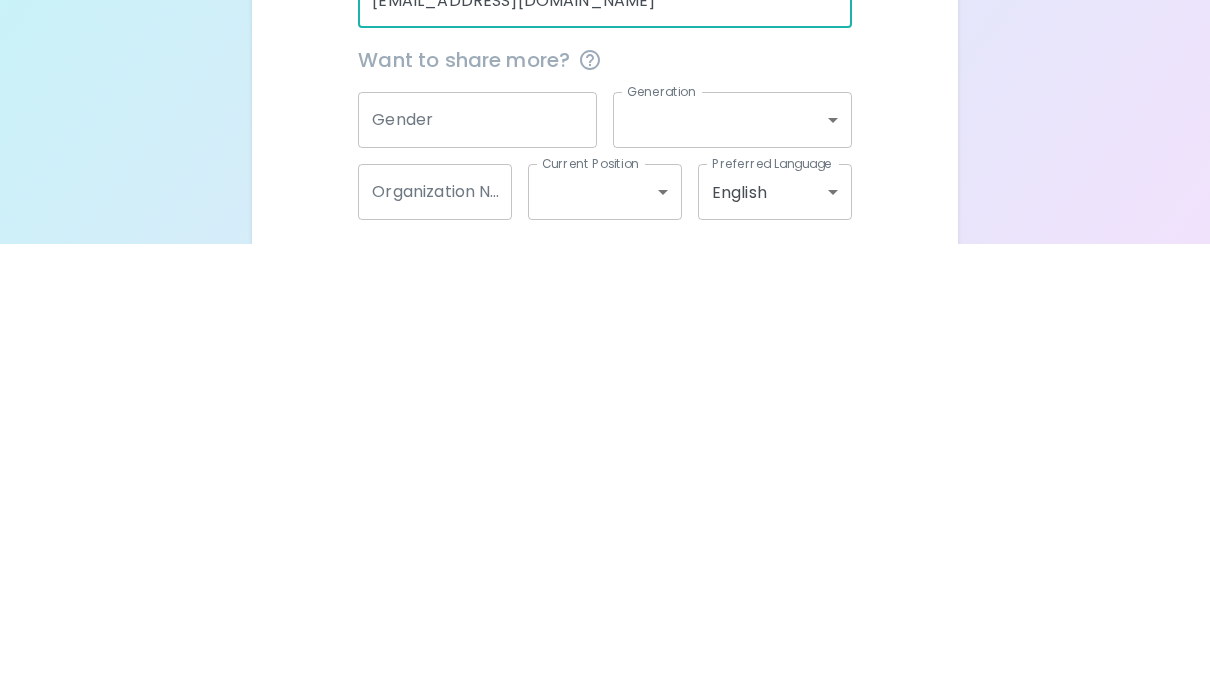 scroll, scrollTop: 290, scrollLeft: 0, axis: vertical 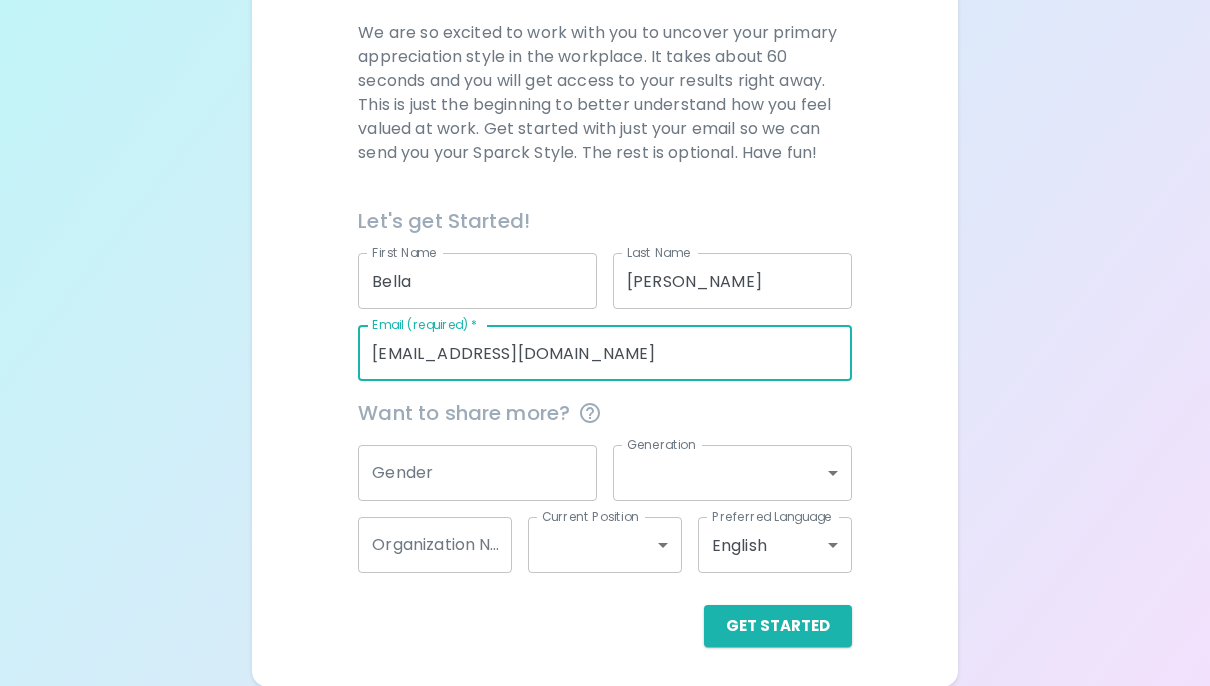 type on "[EMAIL_ADDRESS][DOMAIN_NAME]" 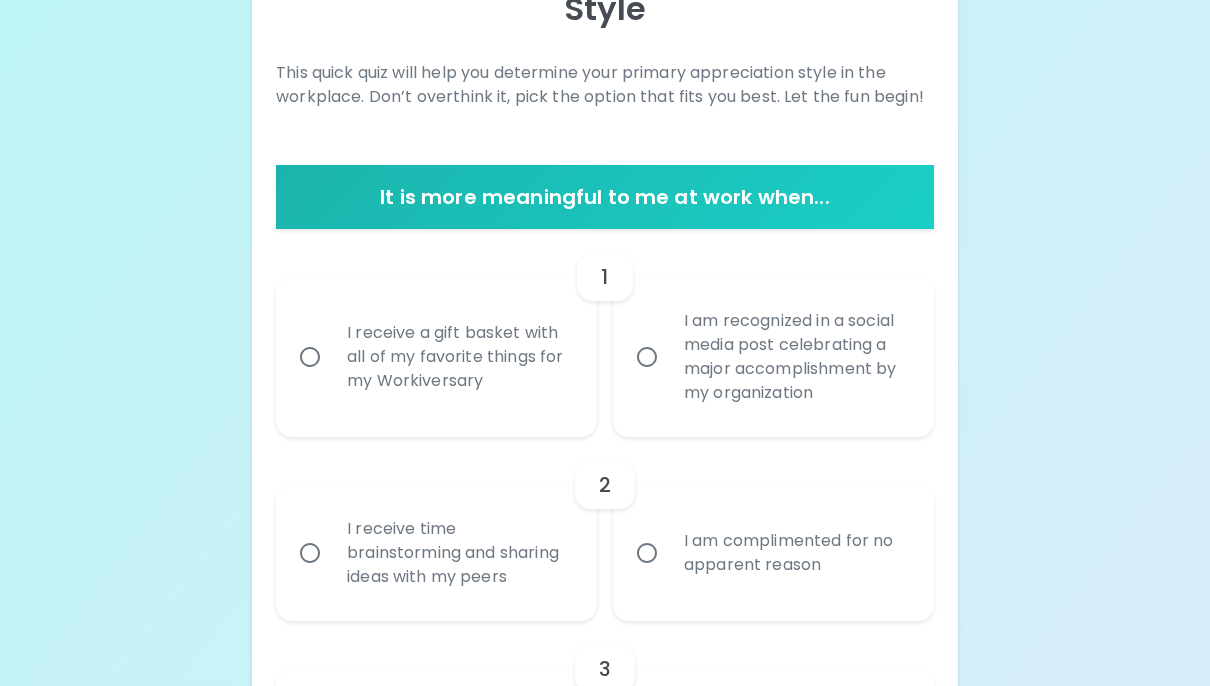 click on "I receive a gift basket with all of my favorite things for my Workiversary" at bounding box center [458, 357] 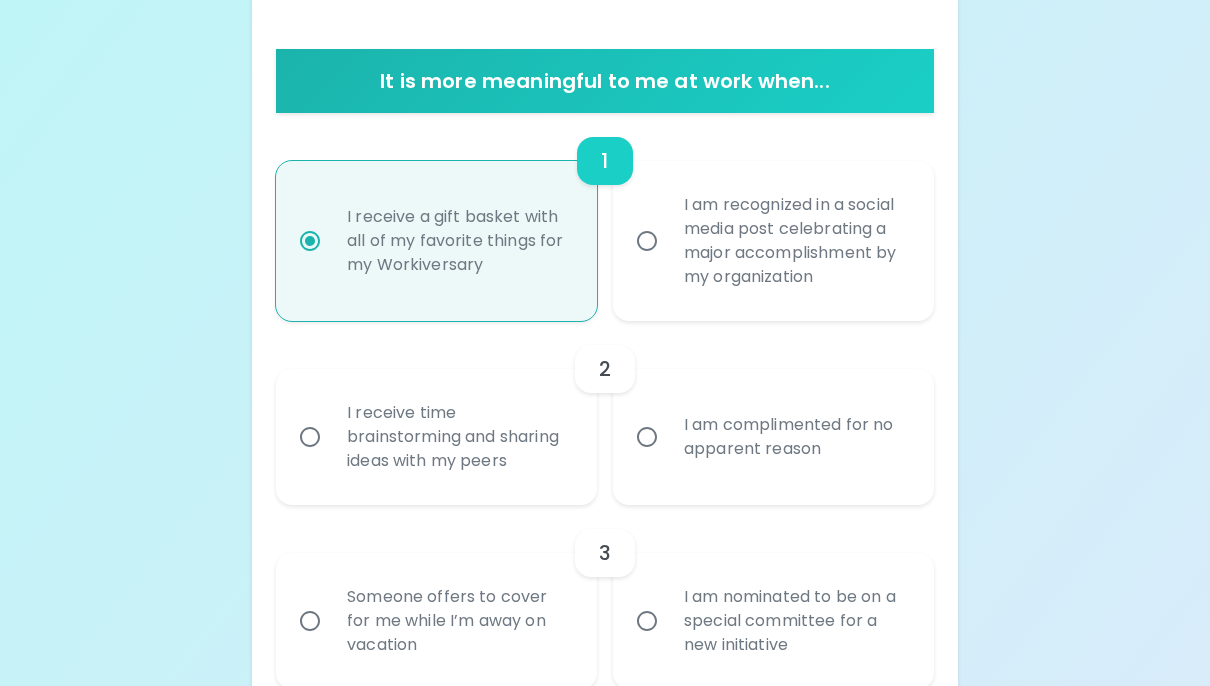 scroll, scrollTop: 450, scrollLeft: 0, axis: vertical 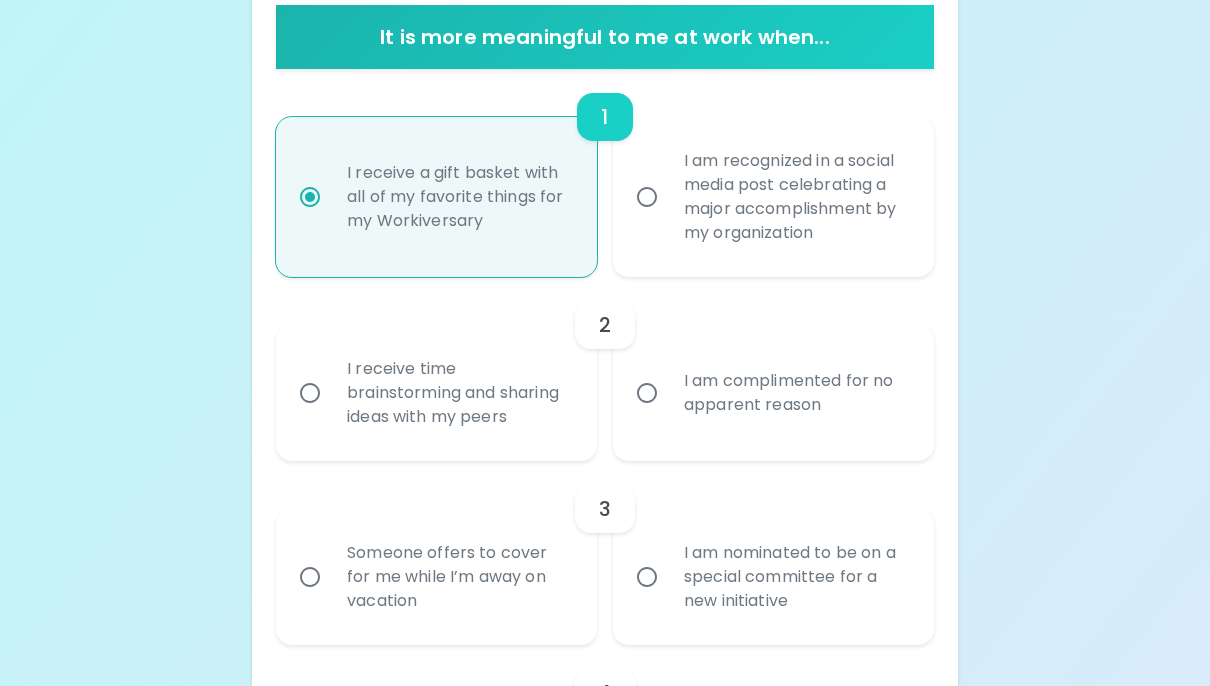 click on "I receive time brainstorming and sharing ideas with my peers" at bounding box center [458, 393] 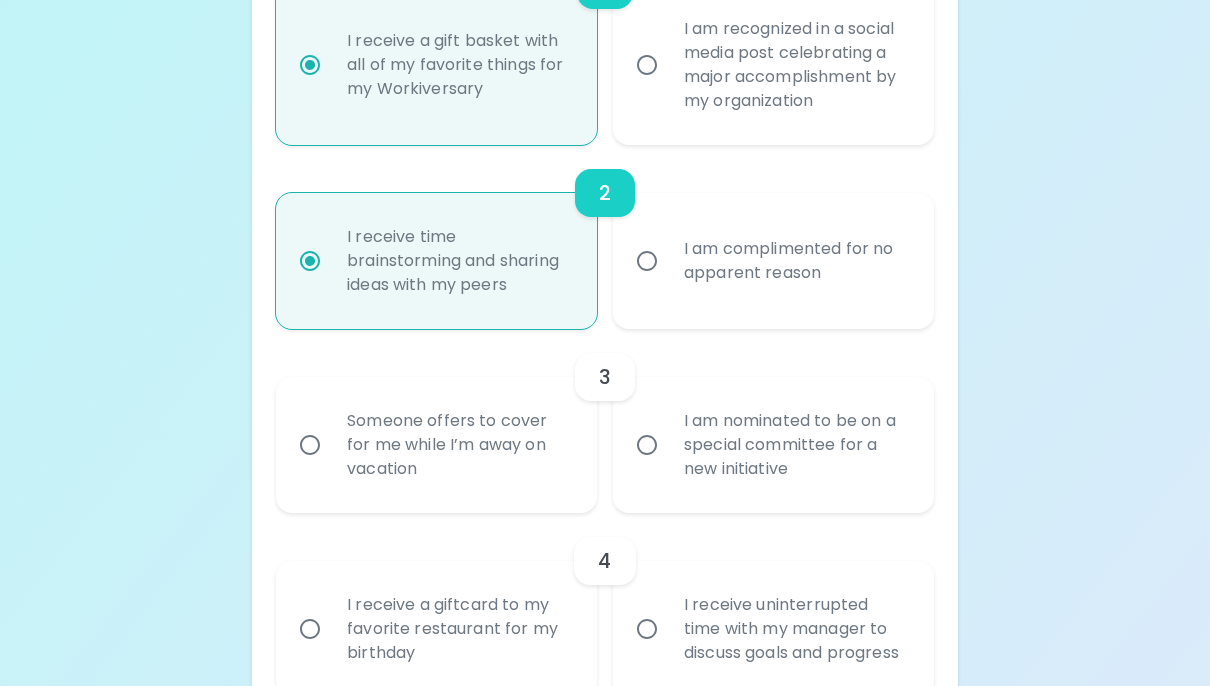 scroll, scrollTop: 609, scrollLeft: 0, axis: vertical 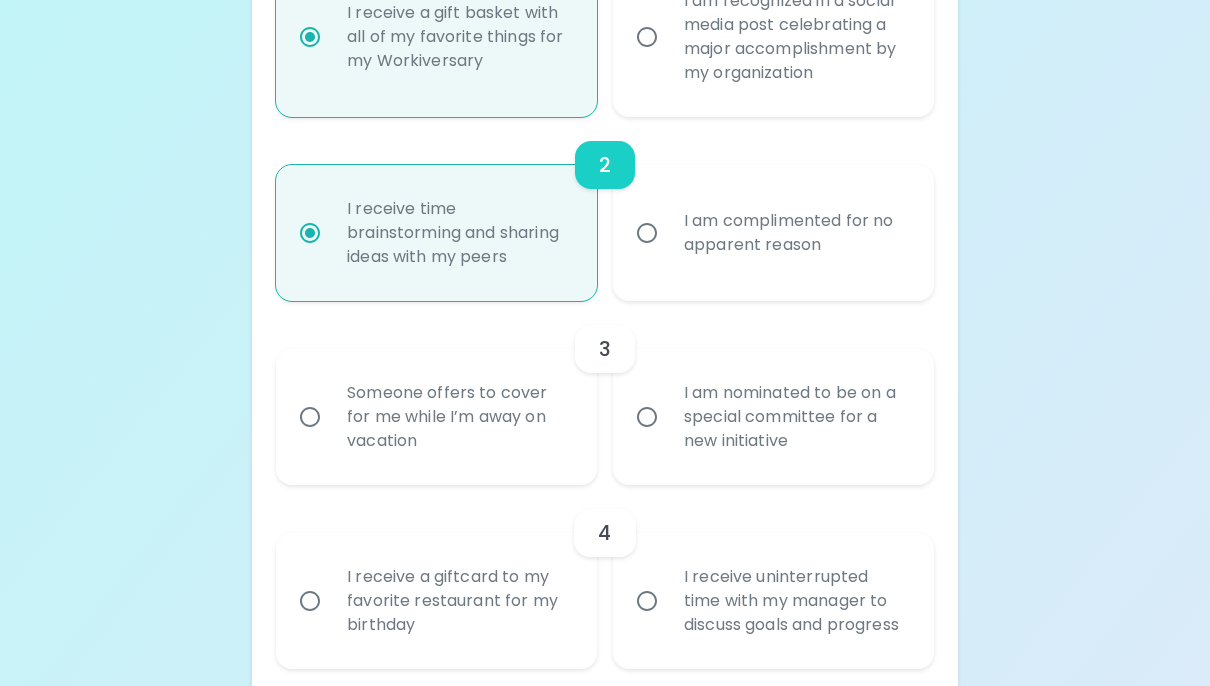 click on "I am complimented for no apparent reason" at bounding box center (795, 234) 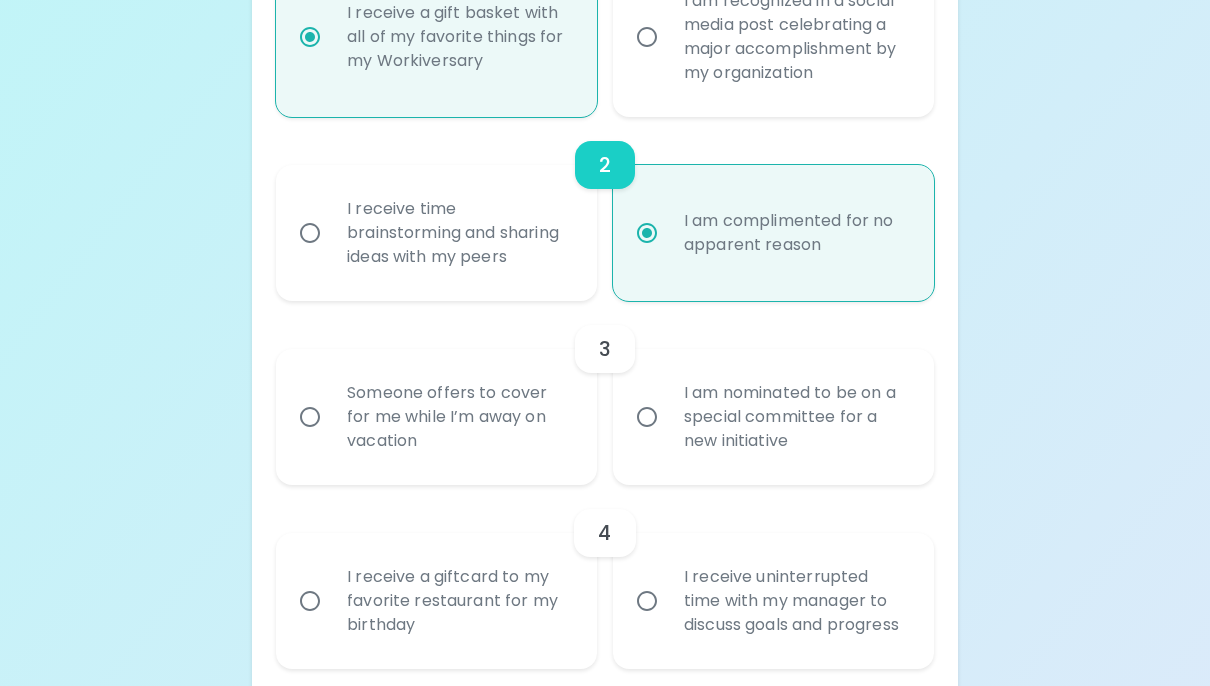 click on "Someone offers to cover for me while I’m away on vacation" at bounding box center (458, 417) 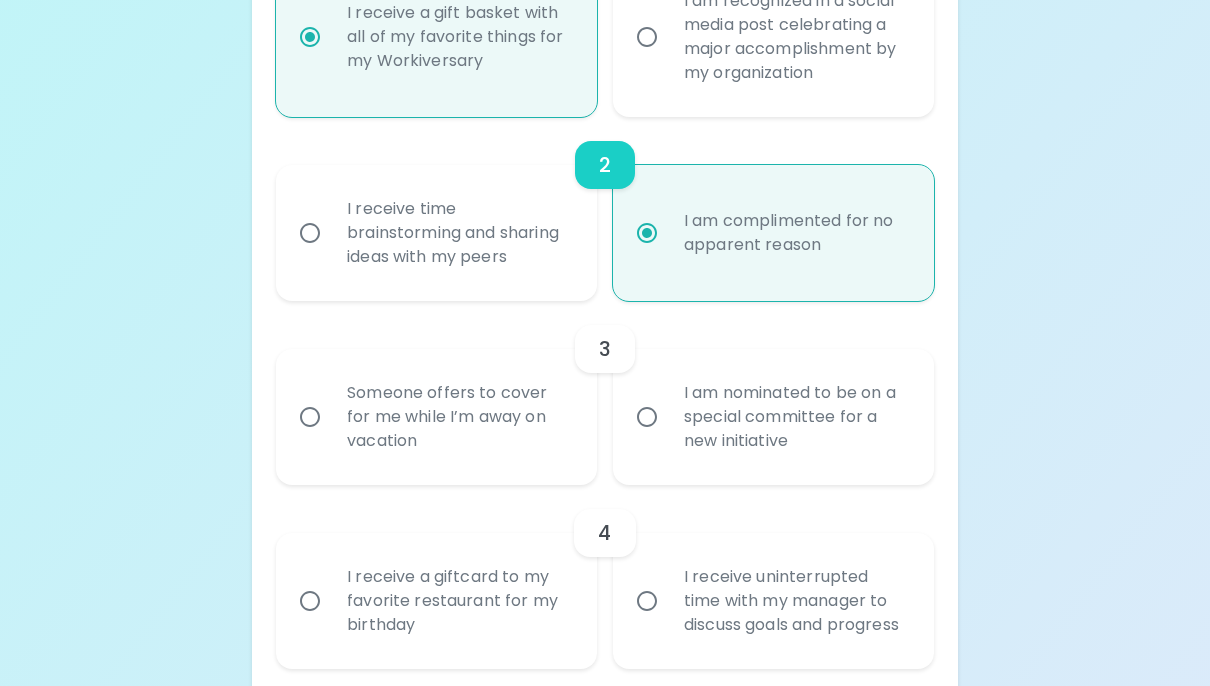 radio on "true" 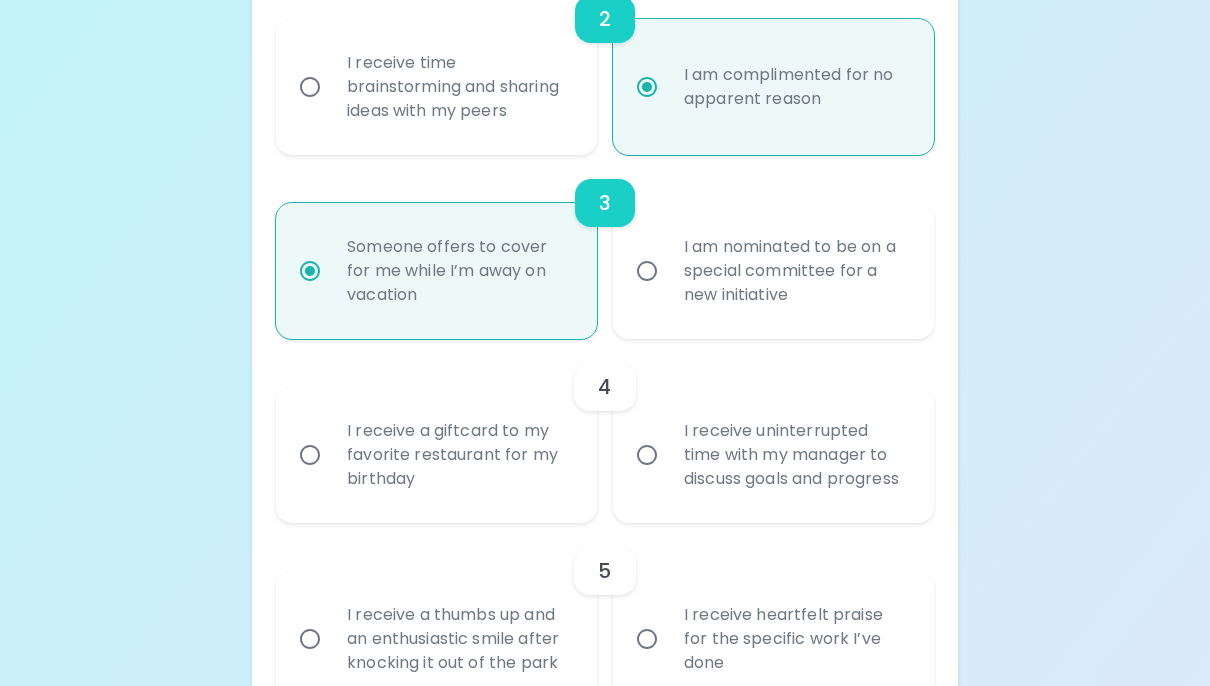 scroll, scrollTop: 770, scrollLeft: 0, axis: vertical 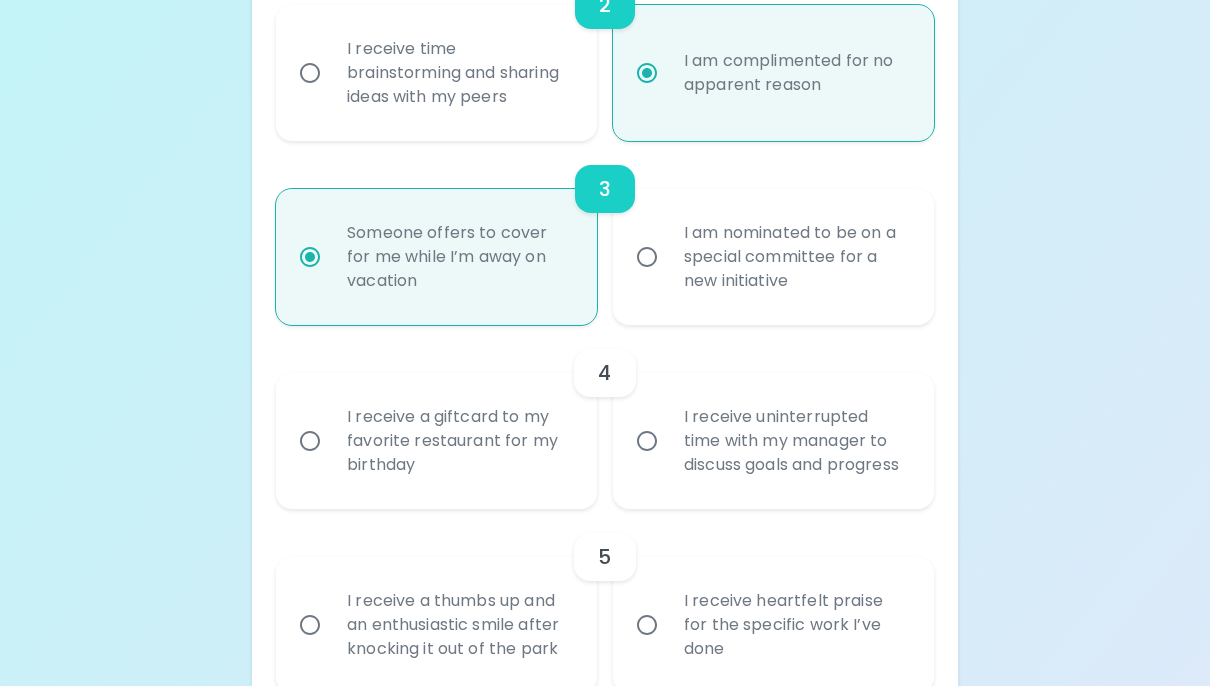 click on "I receive uninterrupted time with my manager to discuss goals and progress" at bounding box center (647, 441) 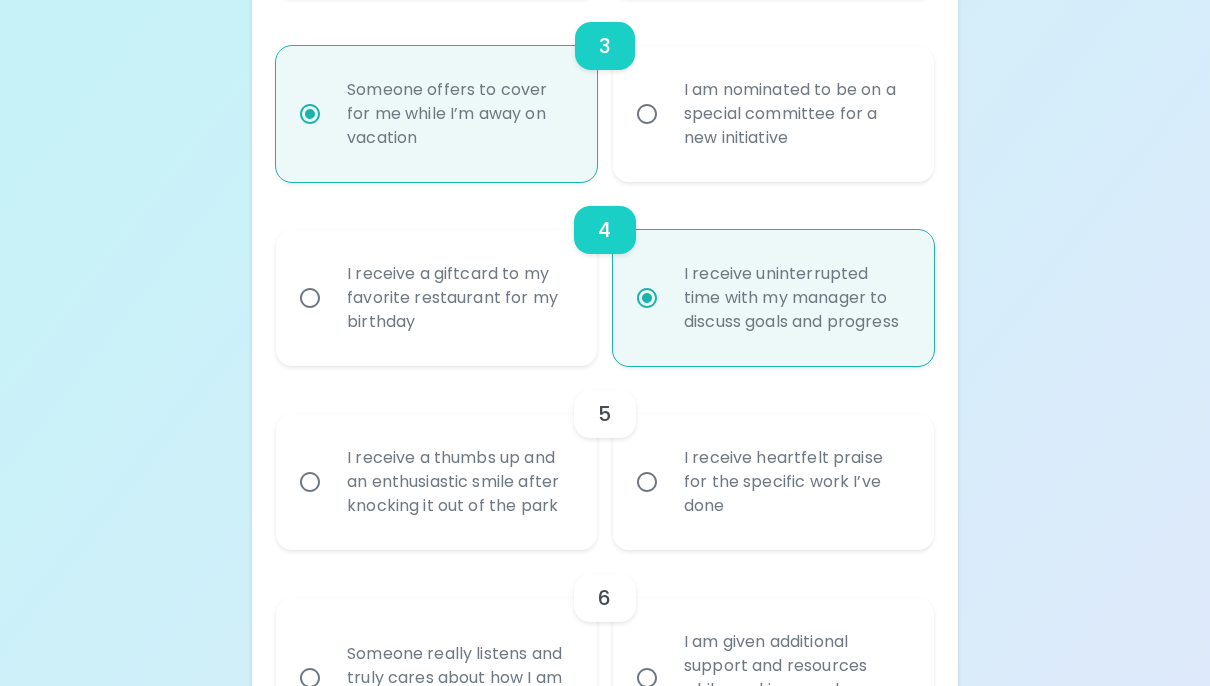 scroll, scrollTop: 930, scrollLeft: 0, axis: vertical 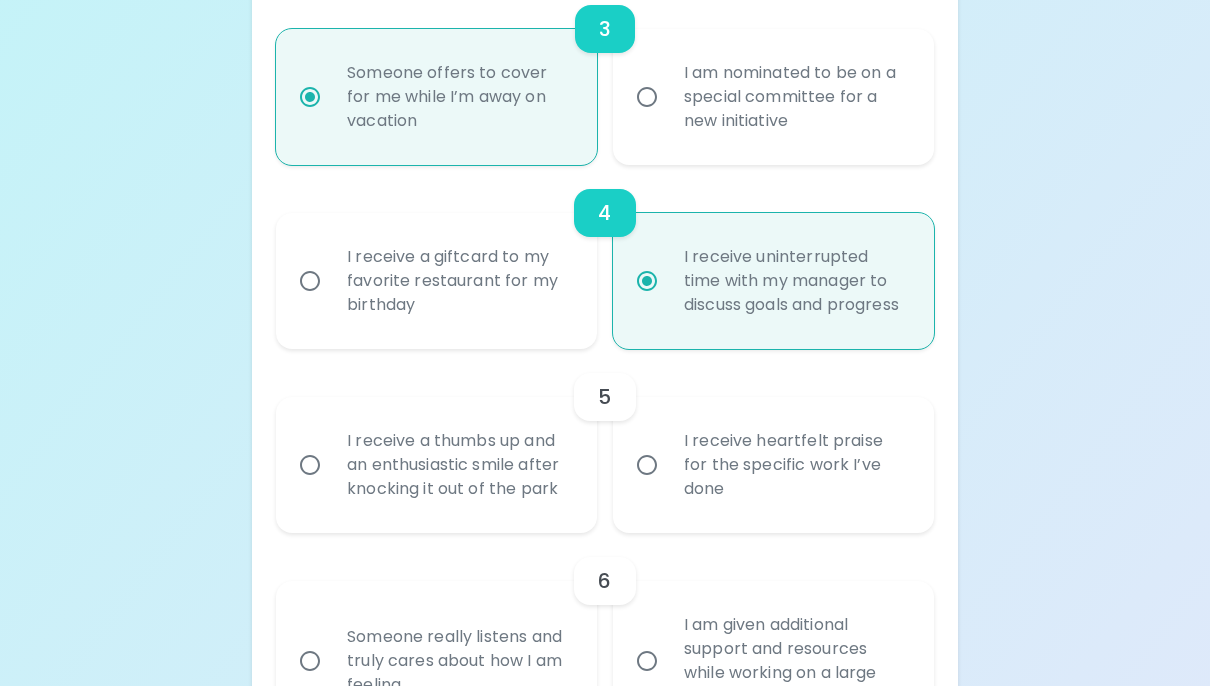 click on "I receive a thumbs up and an enthusiastic smile after knocking it out of the park" at bounding box center [458, 465] 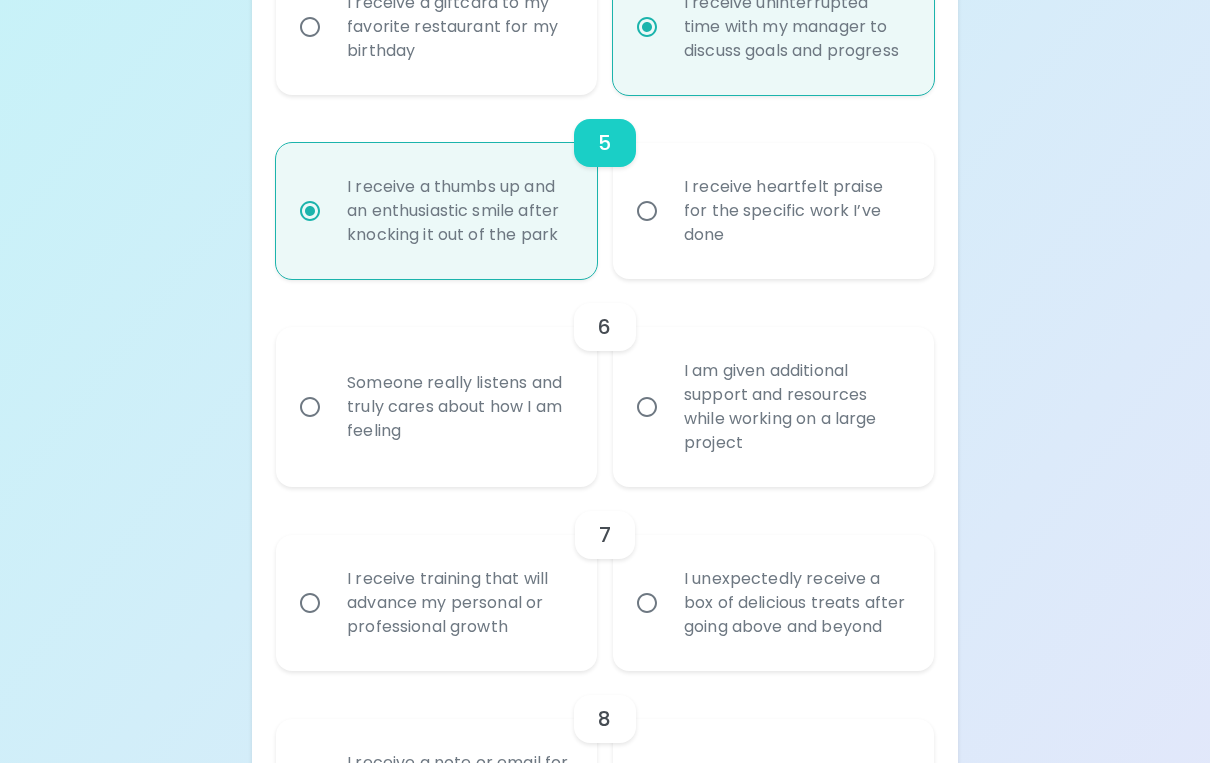 scroll, scrollTop: 1184, scrollLeft: 0, axis: vertical 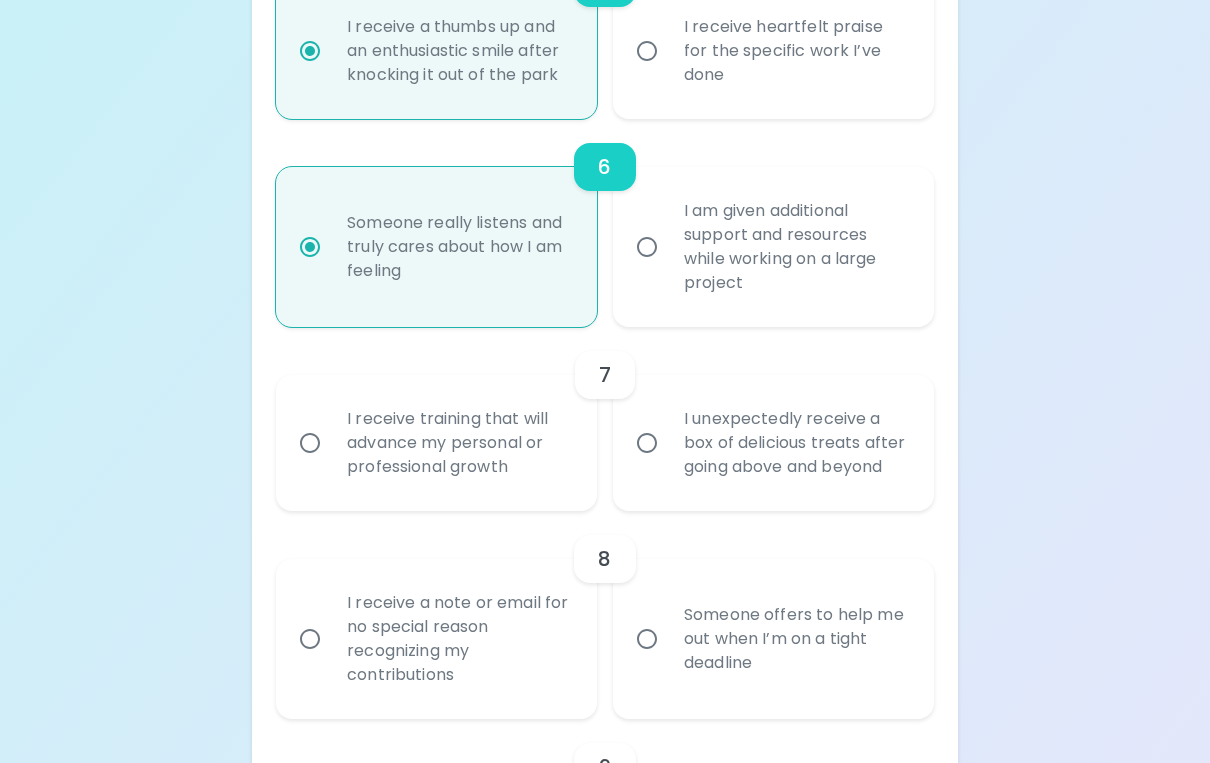 click on "I receive training that will advance my personal or professional growth" at bounding box center (458, 444) 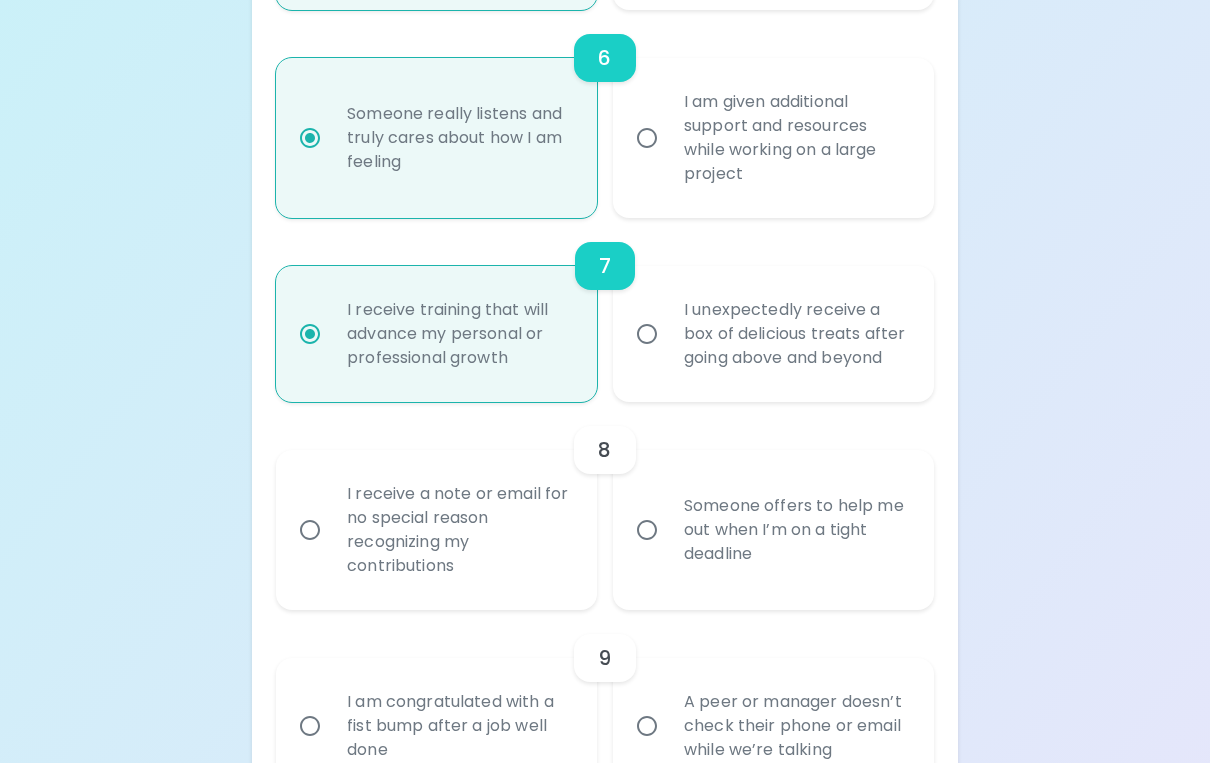 scroll, scrollTop: 1504, scrollLeft: 0, axis: vertical 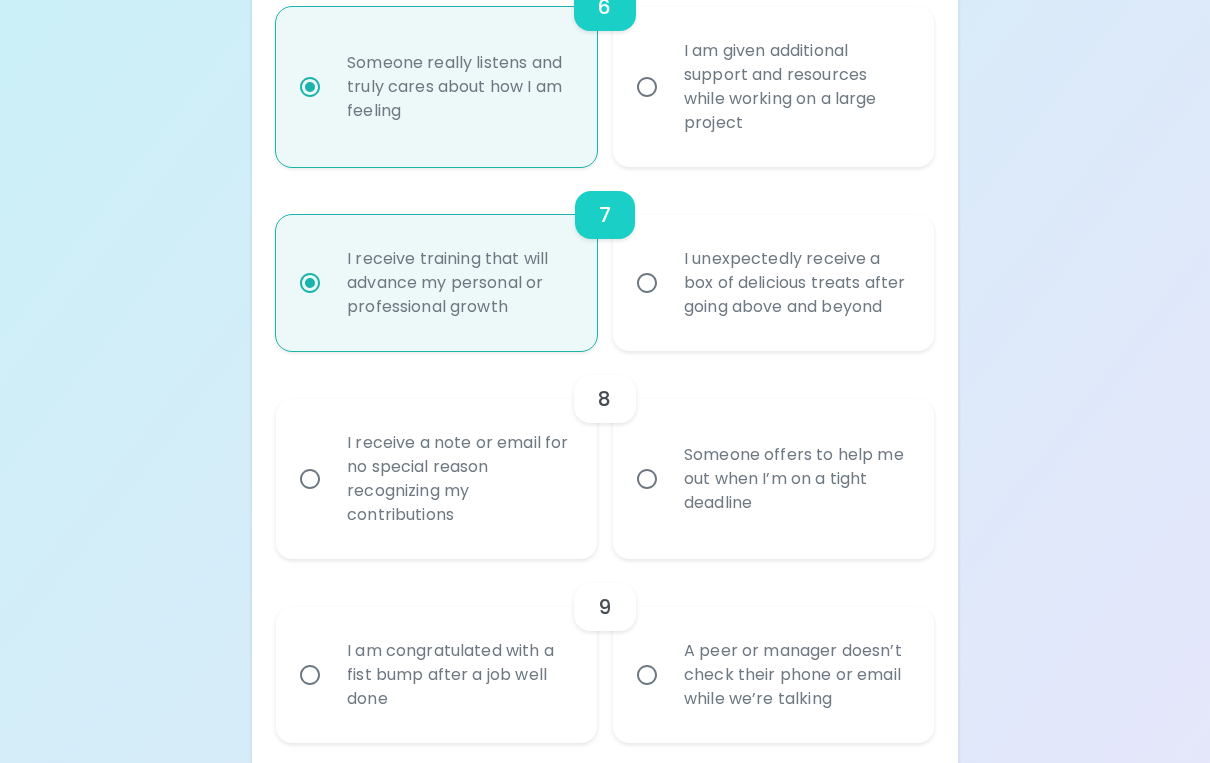 click on "Someone offers to help me out when I’m on a tight deadline" at bounding box center [762, 479] 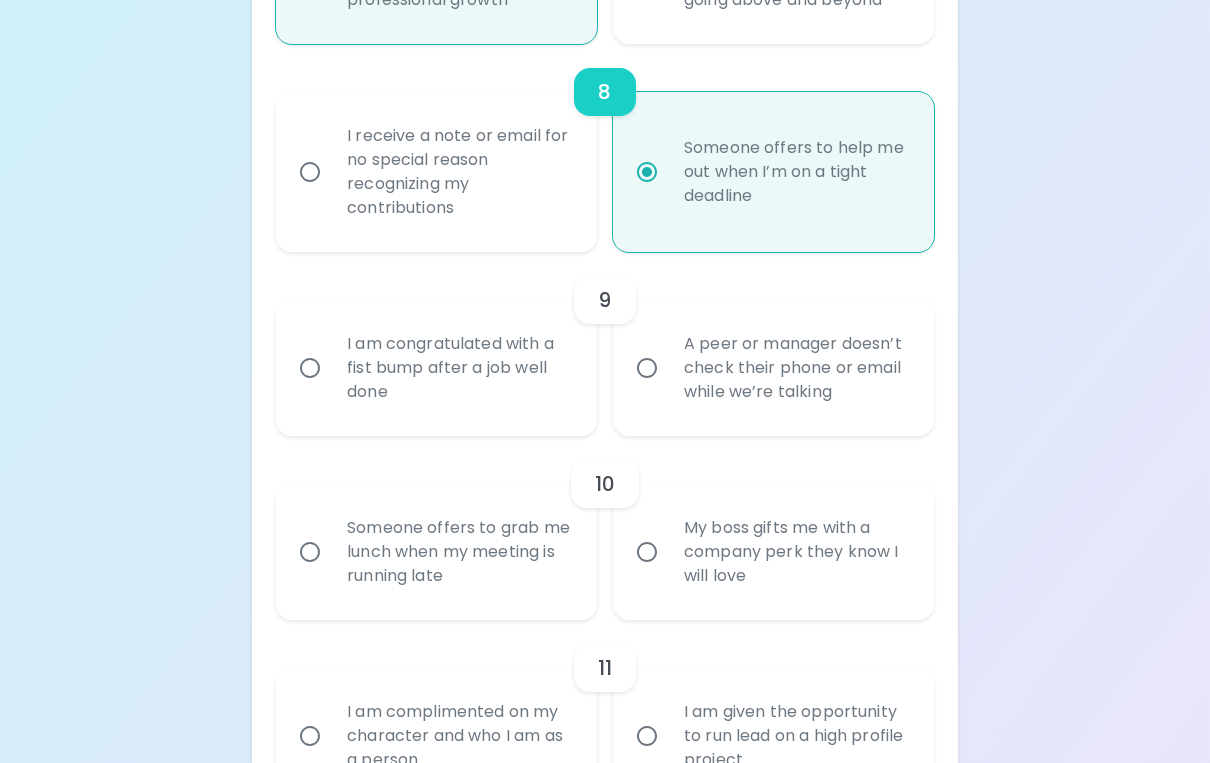 scroll, scrollTop: 1811, scrollLeft: 0, axis: vertical 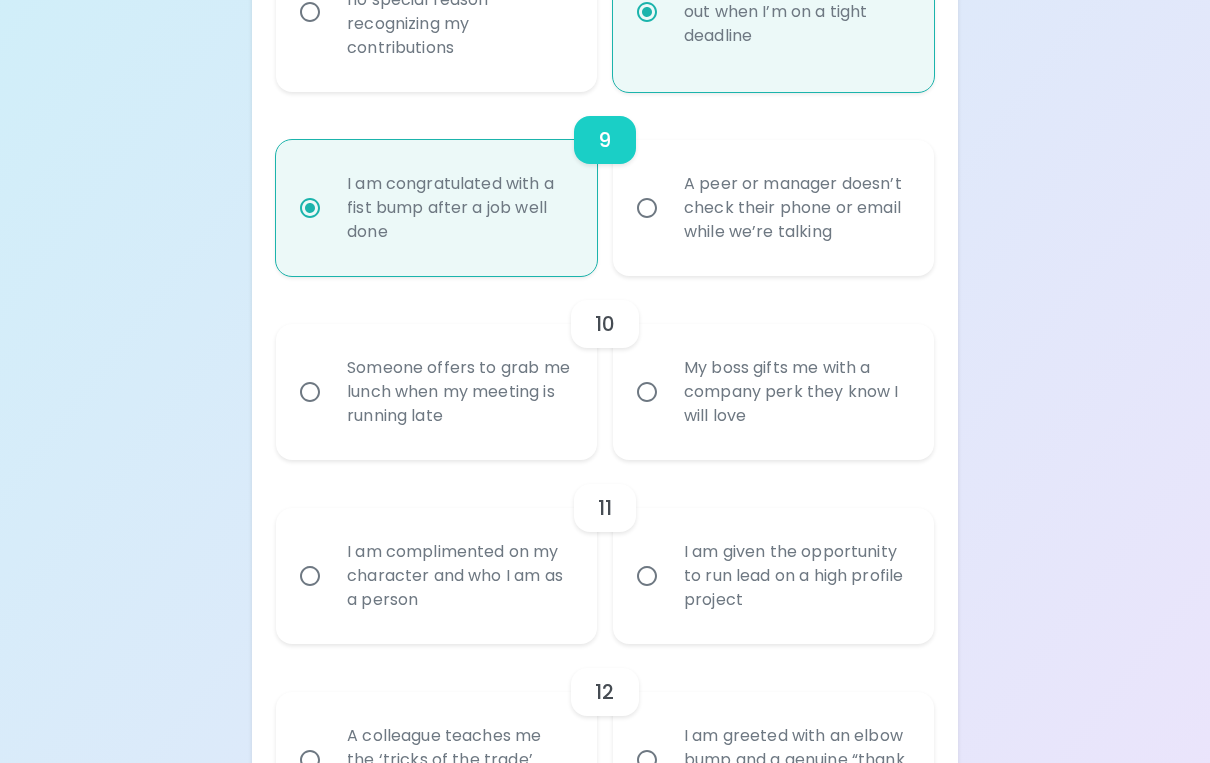 click on "A peer or manager doesn’t check their phone or email while we’re talking" at bounding box center (762, 209) 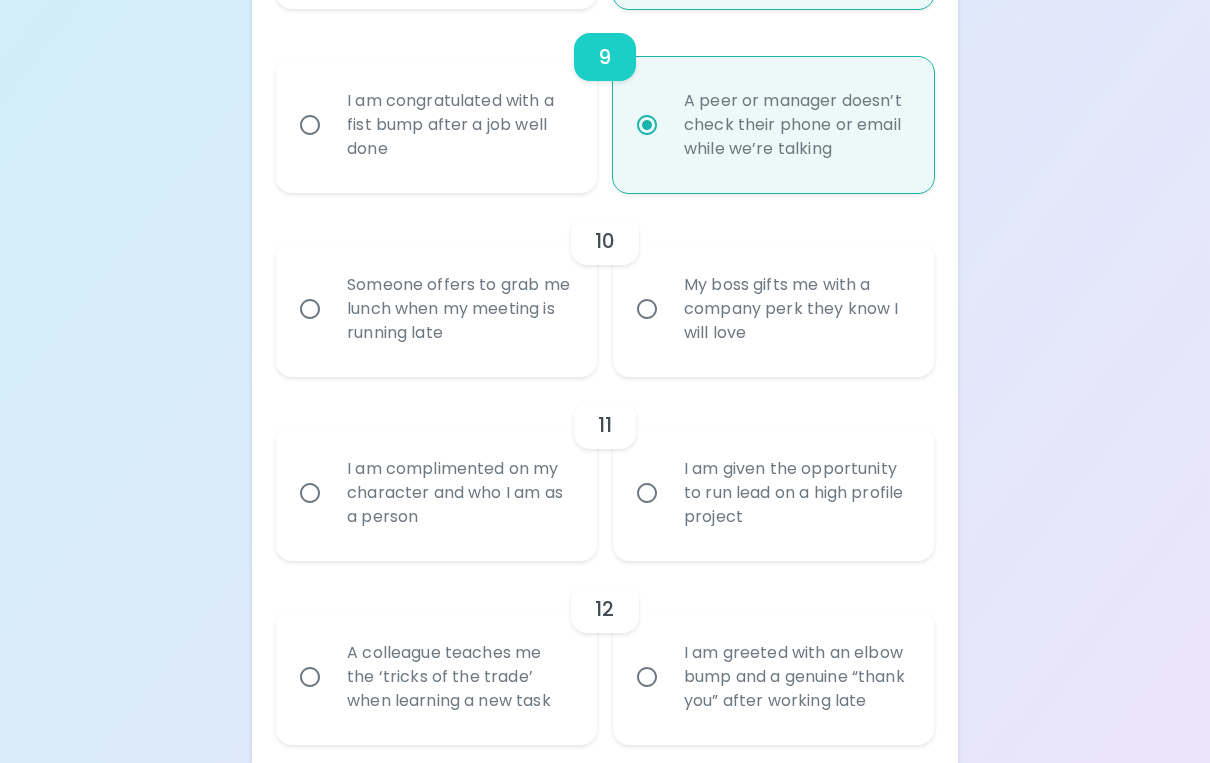 scroll, scrollTop: 2054, scrollLeft: 0, axis: vertical 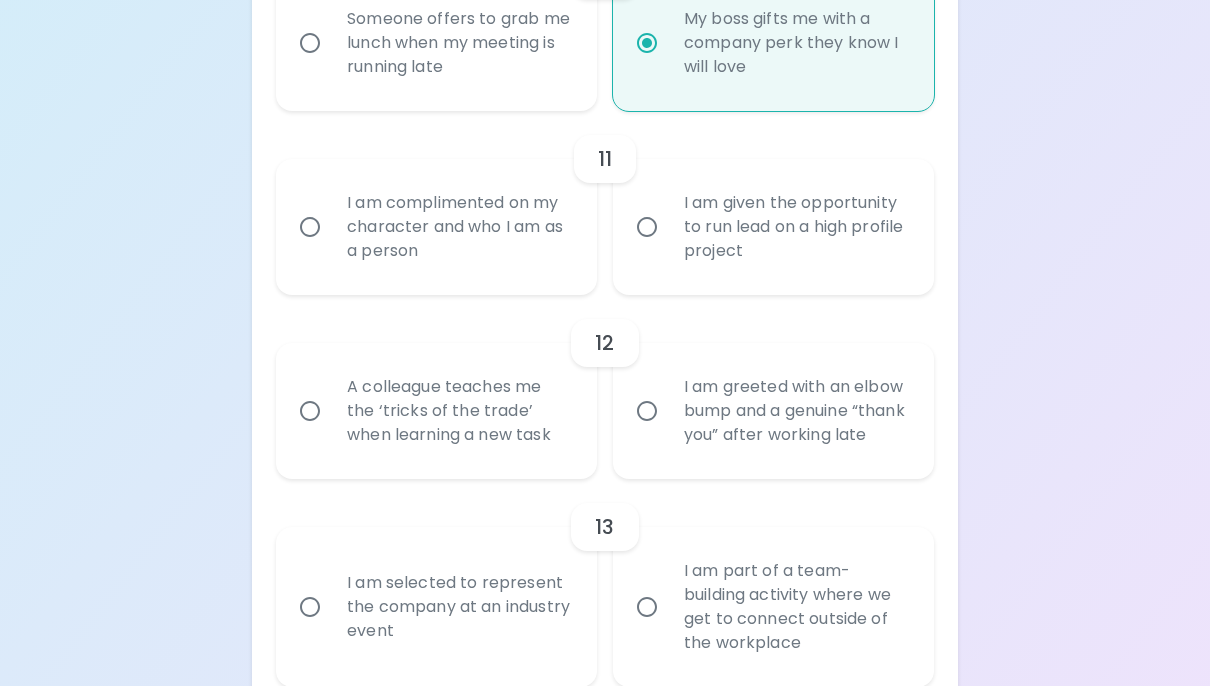 click on "I am complimented on my character and who I am as a person" at bounding box center (458, 227) 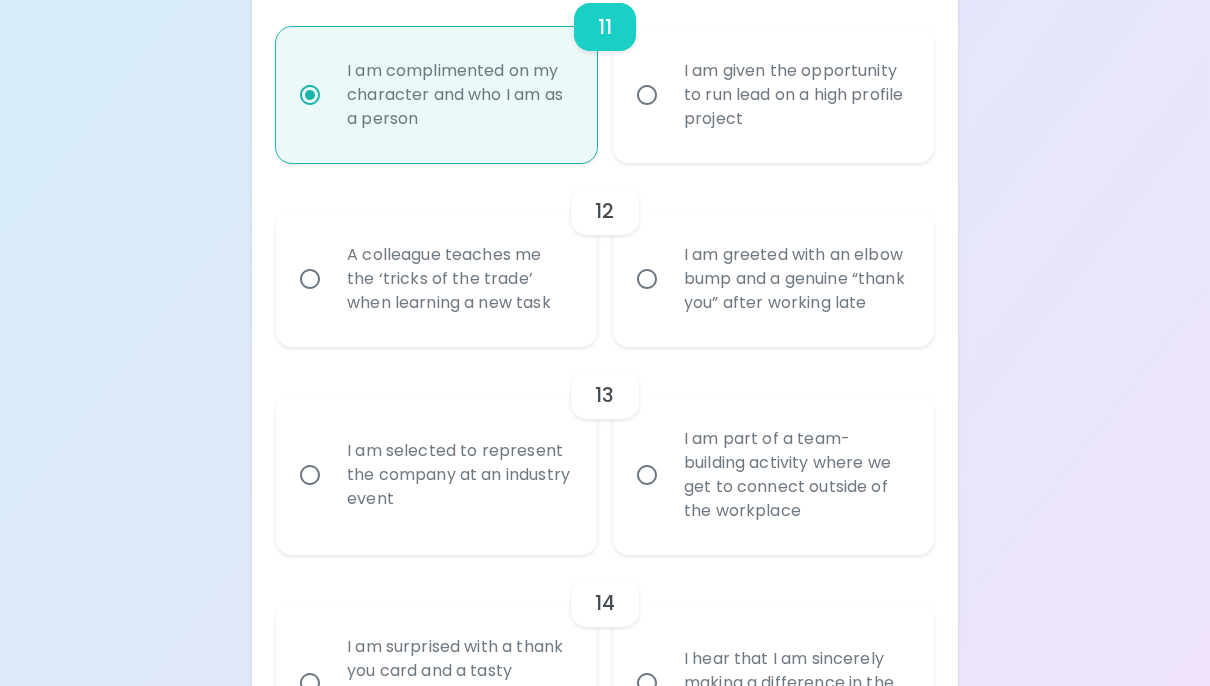 scroll, scrollTop: 2479, scrollLeft: 0, axis: vertical 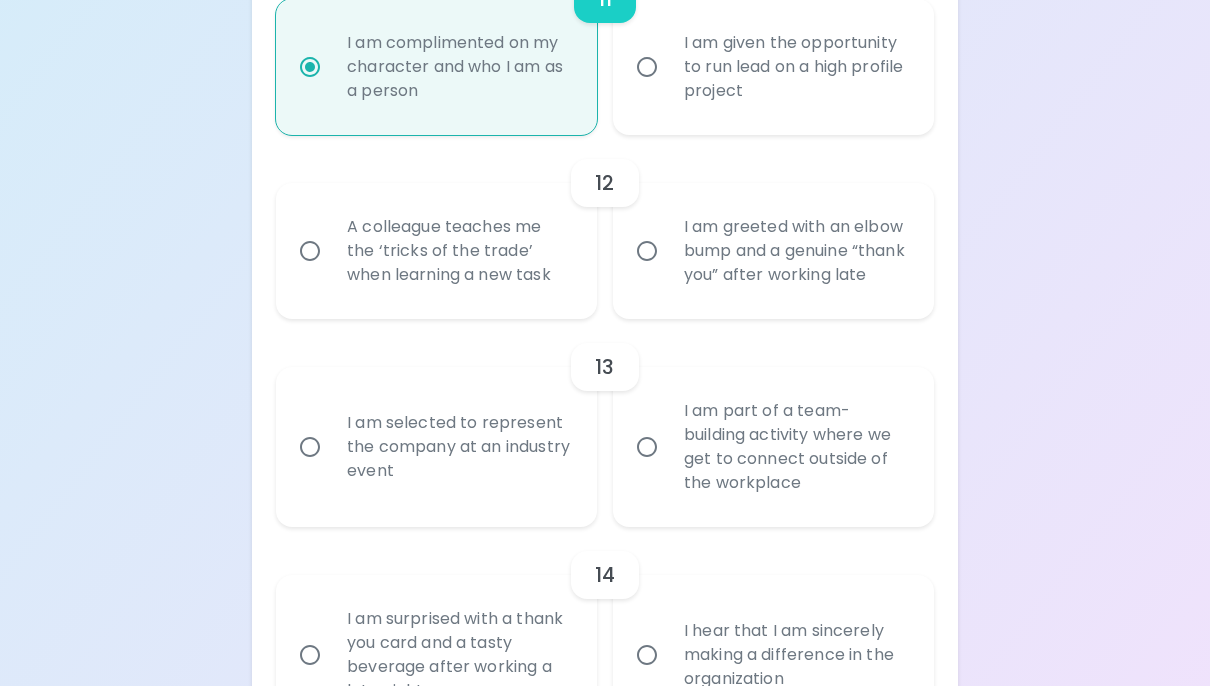 click on "A colleague teaches me the ‘tricks of the trade’ when learning a new task" at bounding box center [458, 252] 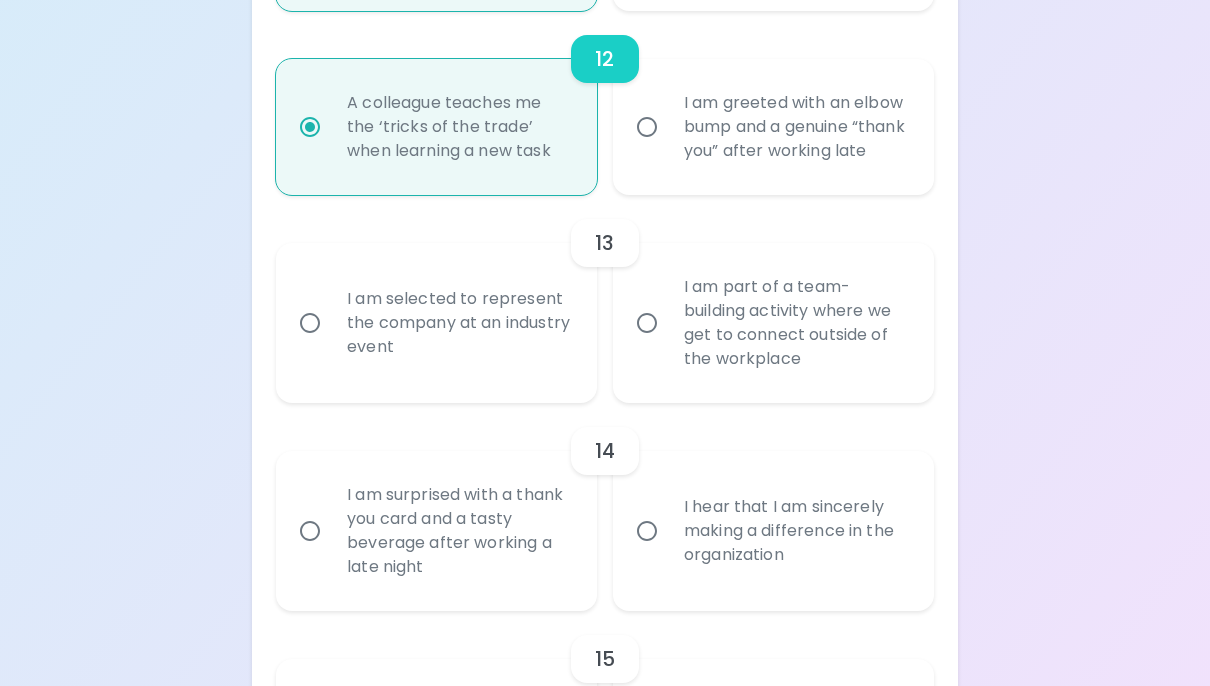 scroll, scrollTop: 2639, scrollLeft: 0, axis: vertical 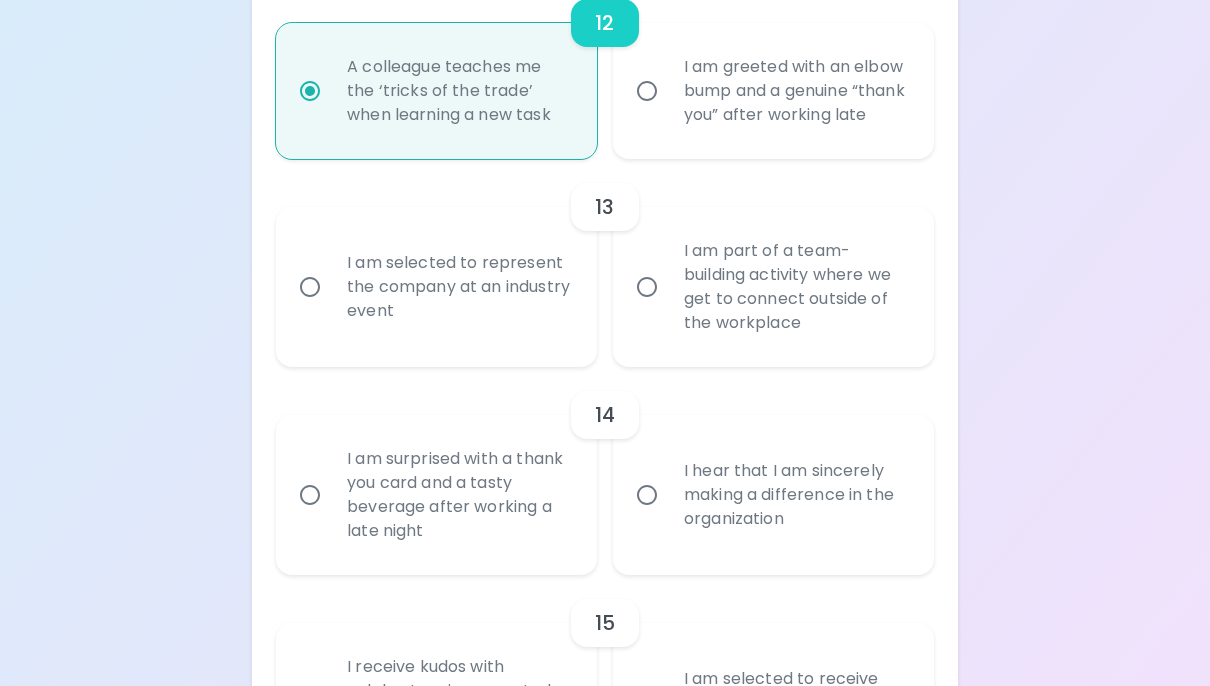 click on "I am part of a team-building activity where we get to connect outside of the workplace" at bounding box center [795, 288] 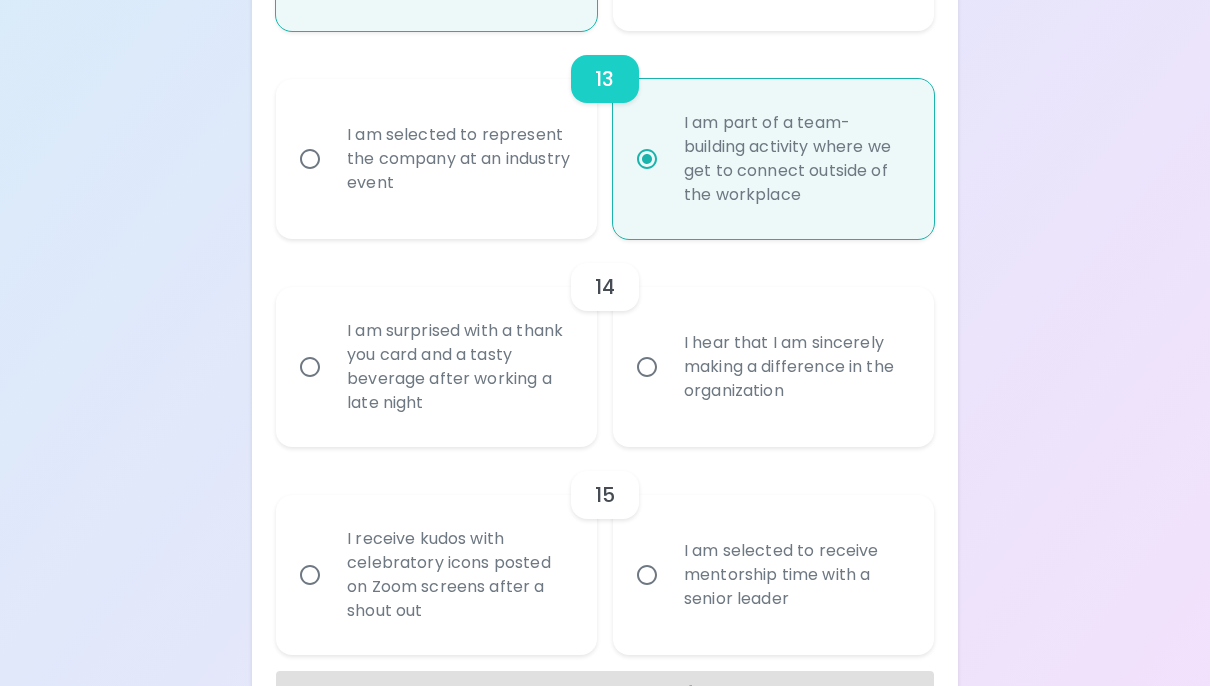 scroll, scrollTop: 2800, scrollLeft: 0, axis: vertical 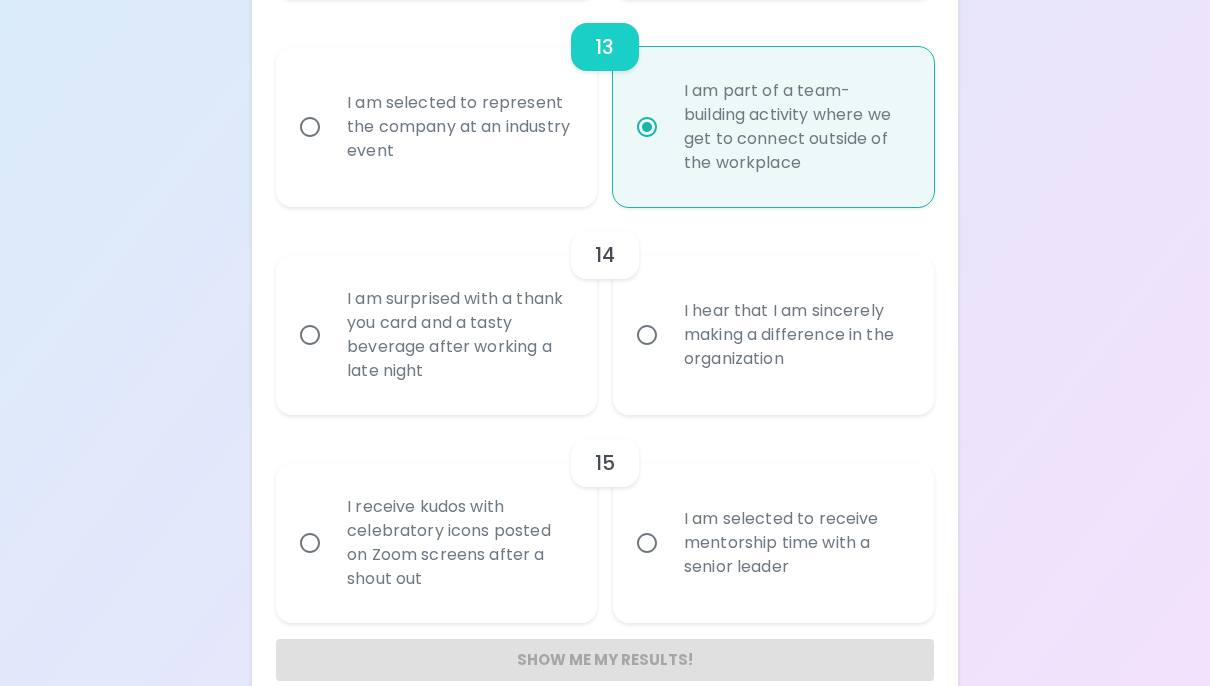 click on "I hear that I am sincerely making a difference in the organization" at bounding box center (795, 335) 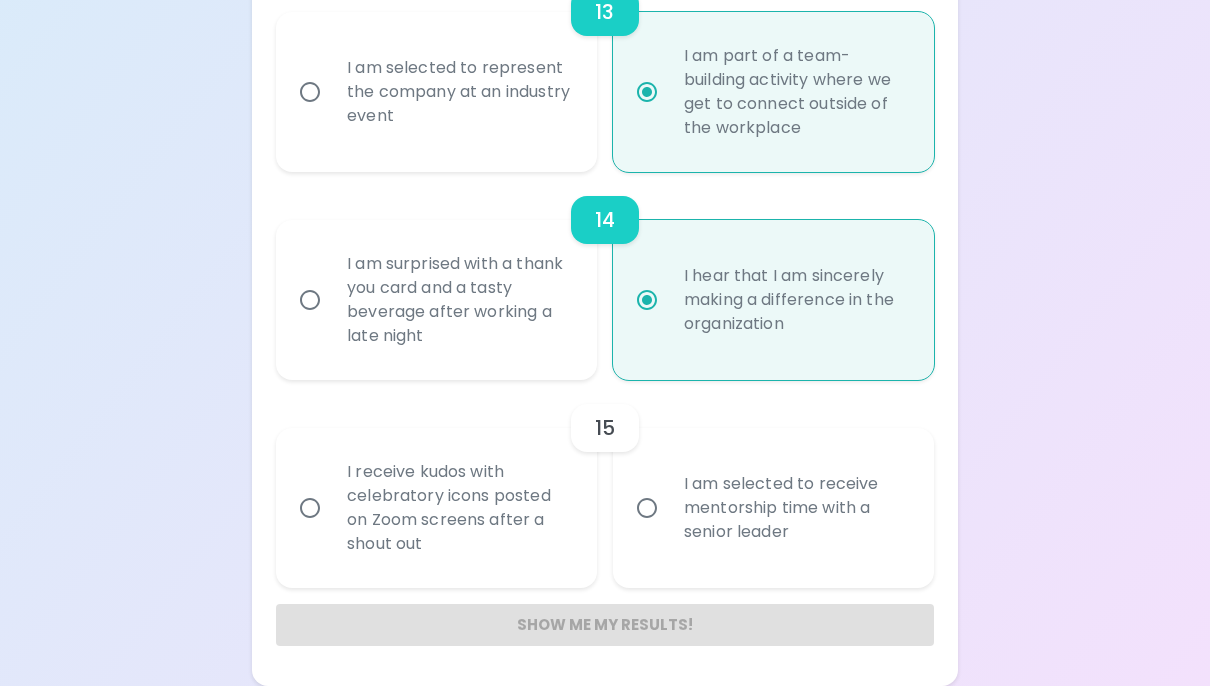 scroll, scrollTop: 2881, scrollLeft: 0, axis: vertical 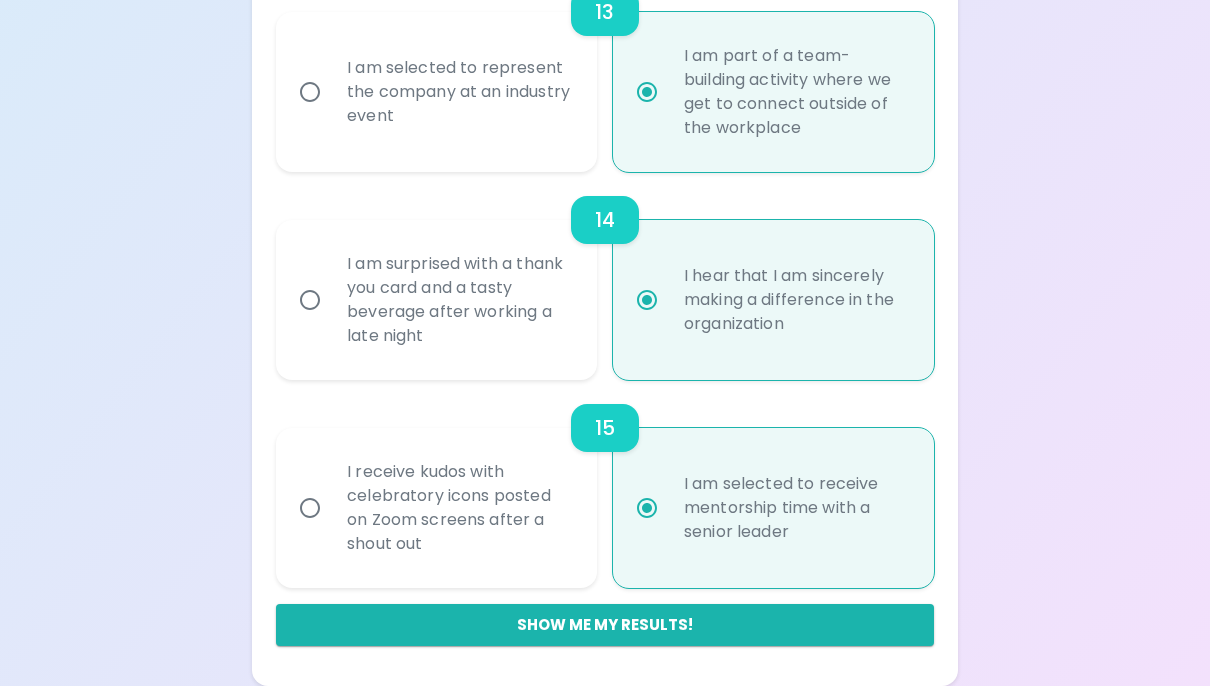 click on "Show me my results!" at bounding box center [605, 625] 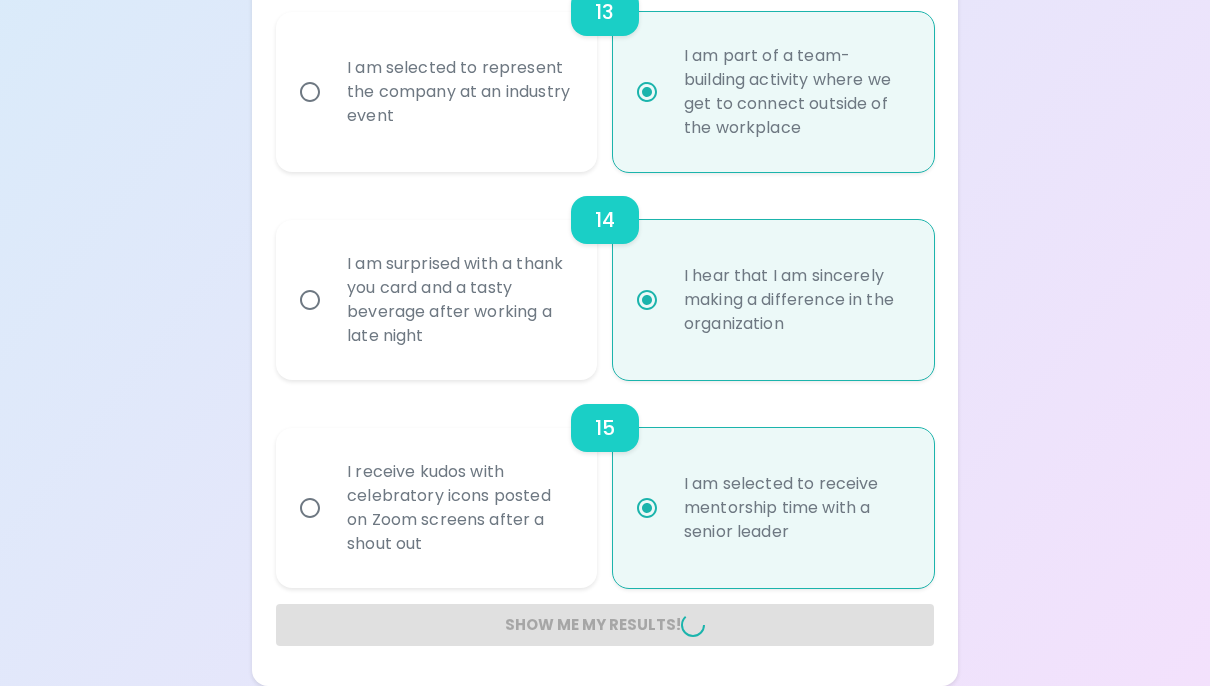radio on "false" 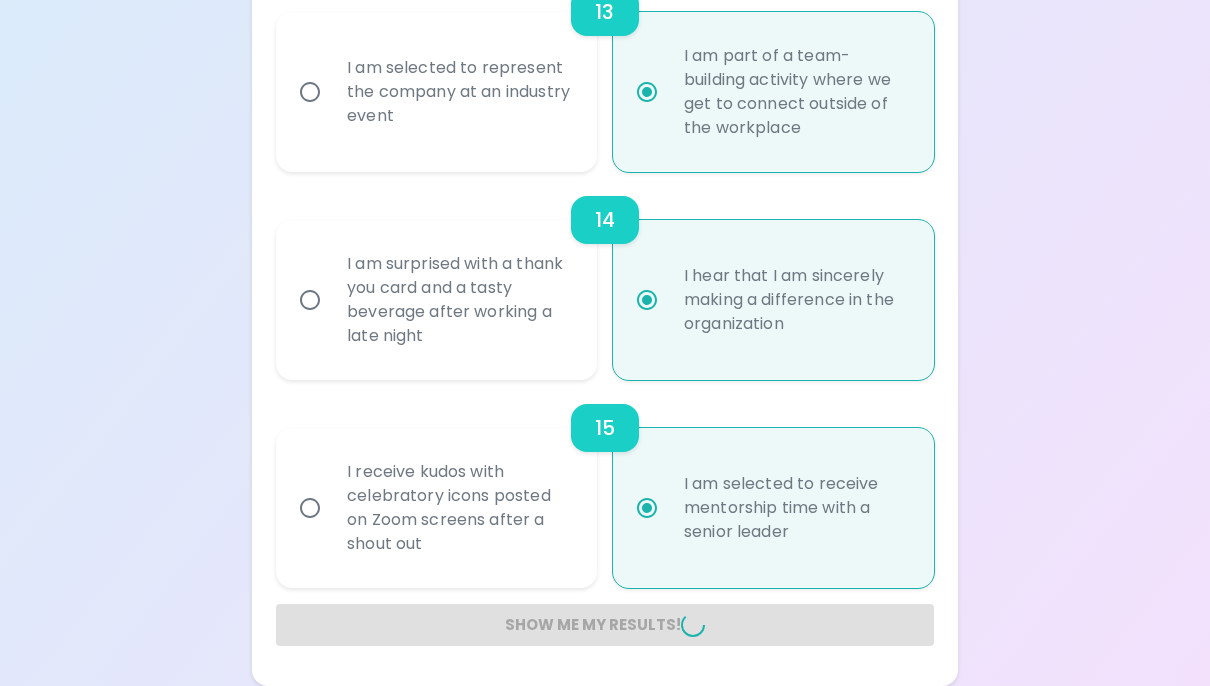 radio on "false" 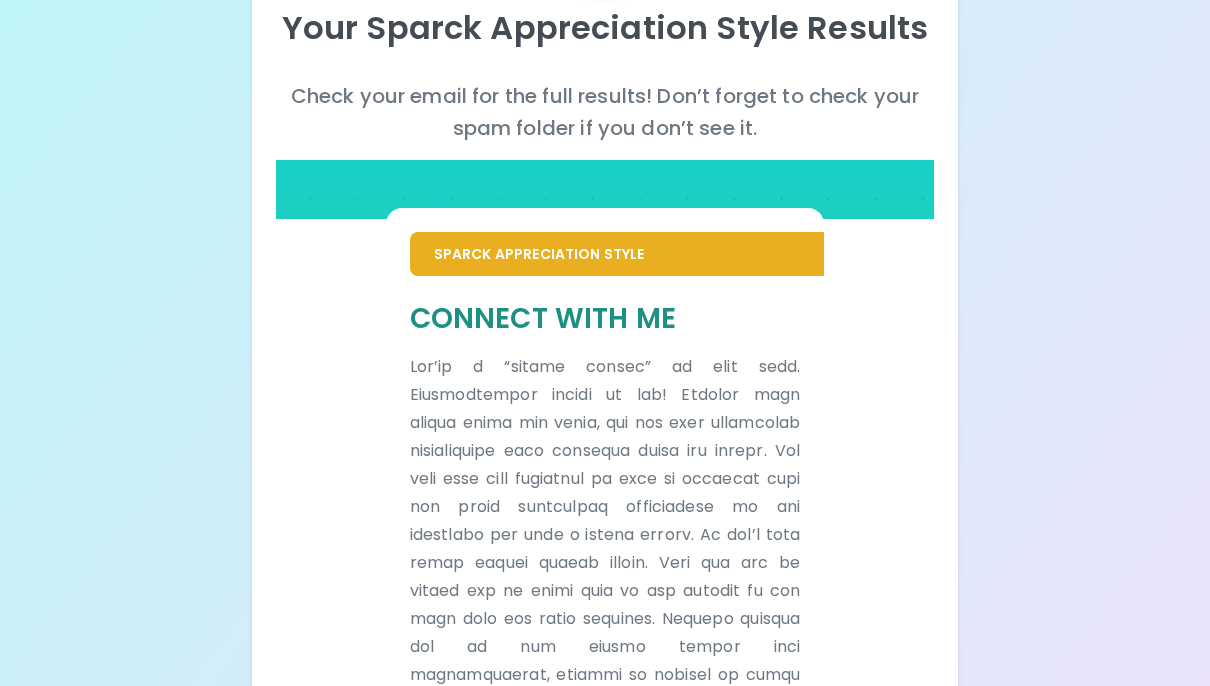 scroll, scrollTop: 0, scrollLeft: 0, axis: both 